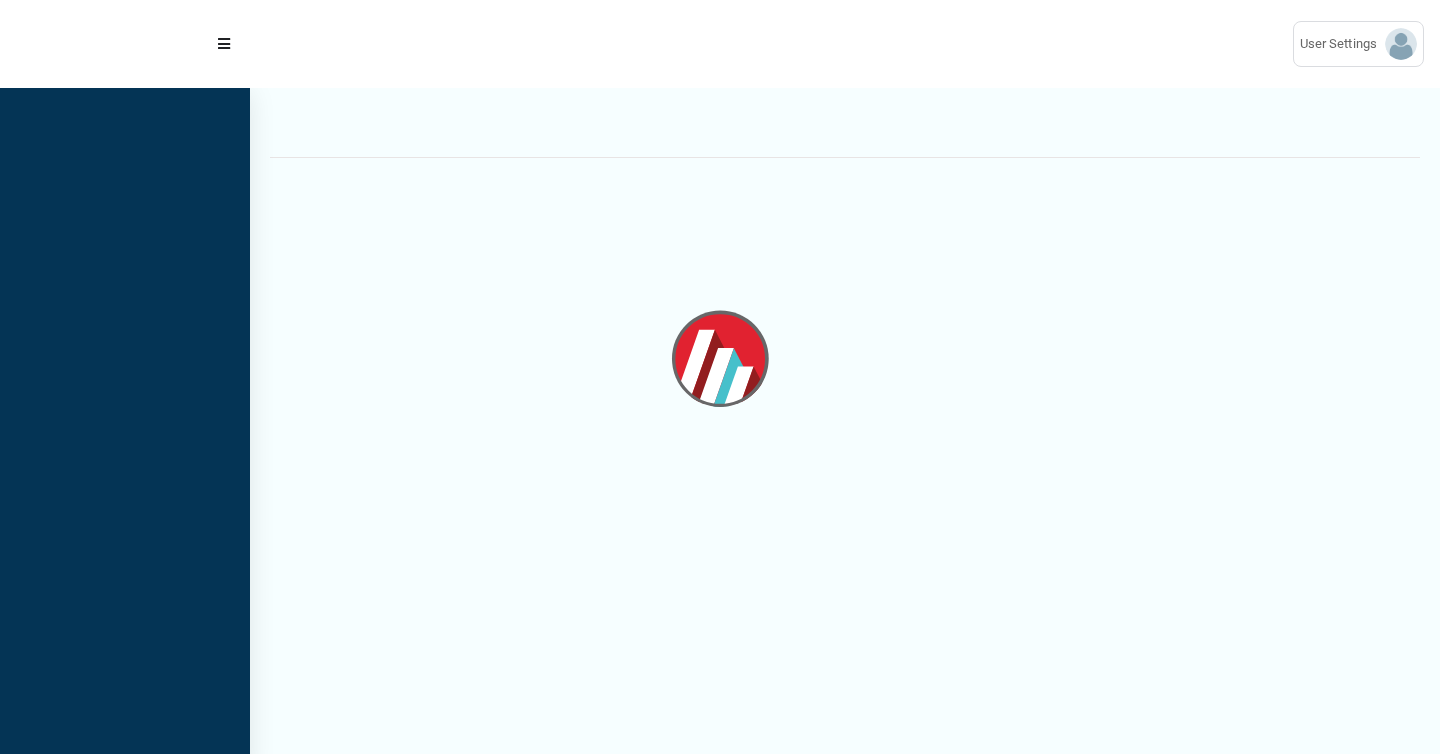 scroll, scrollTop: 0, scrollLeft: 0, axis: both 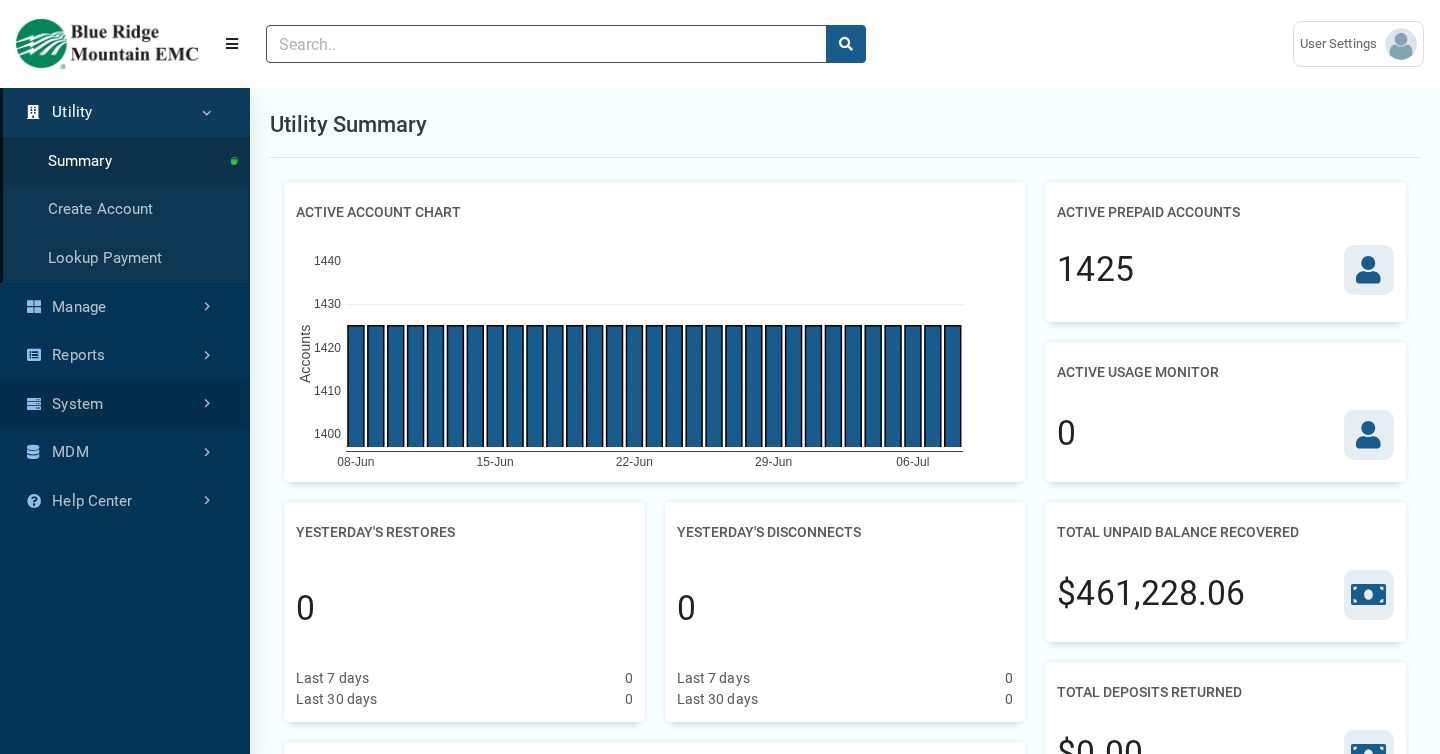 click on "System" at bounding box center (125, 404) 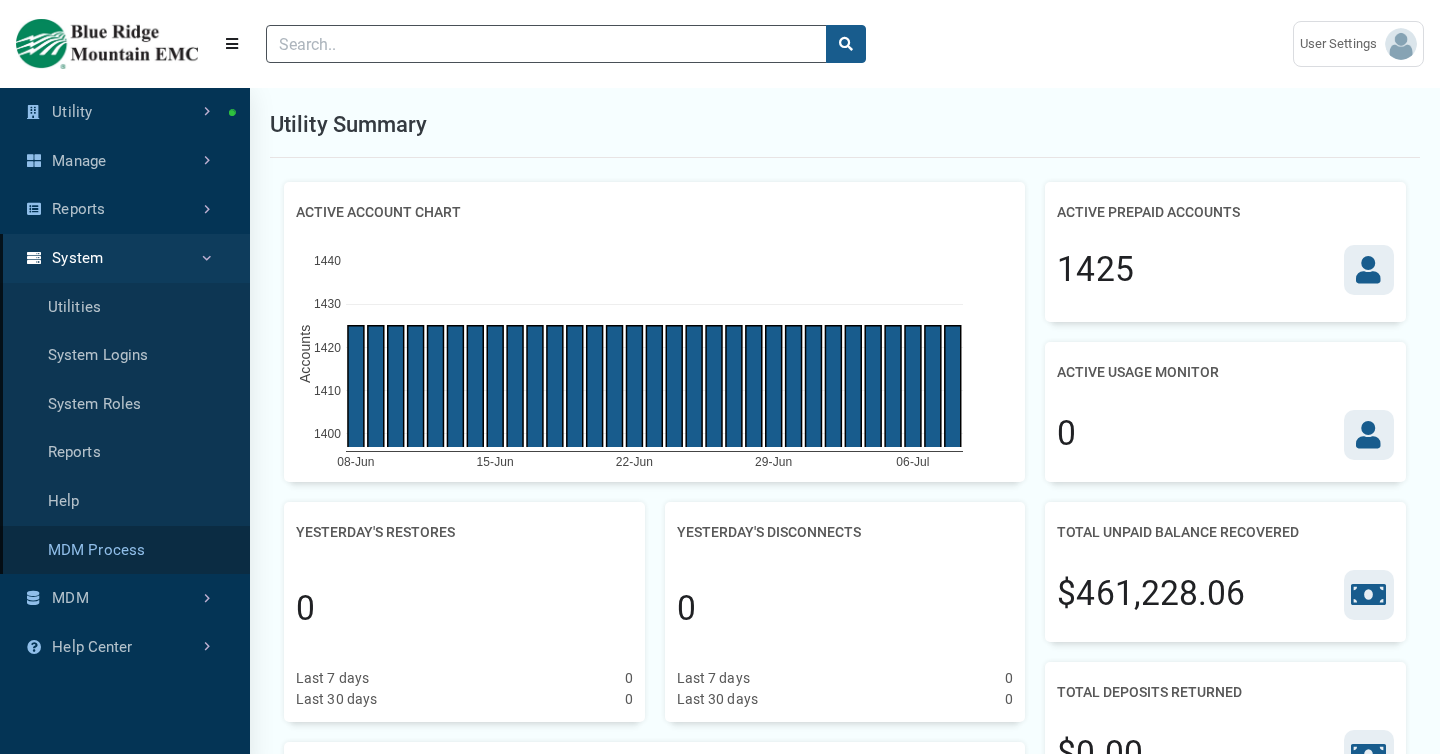 click on "MDM Process" at bounding box center [125, 550] 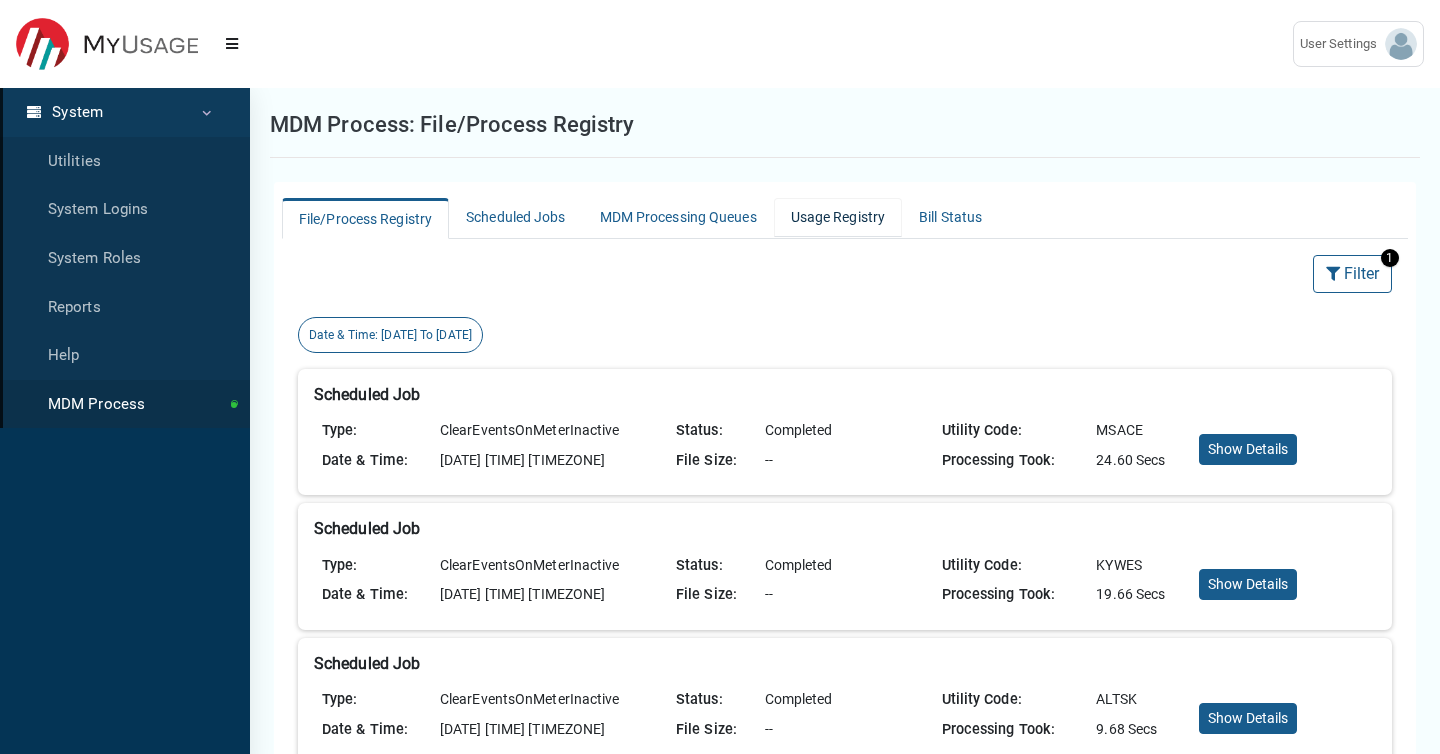 click on "Usage Registry" at bounding box center (838, 217) 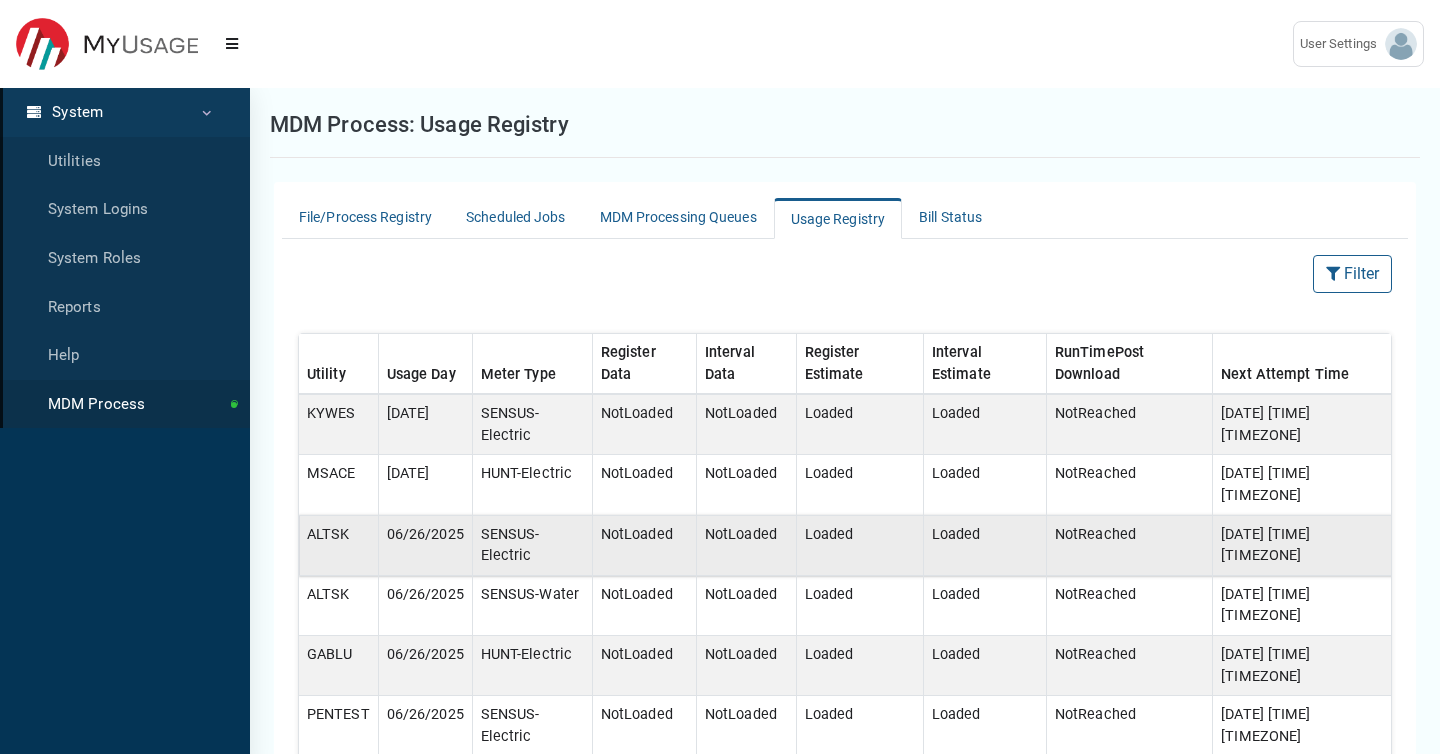 scroll, scrollTop: 1, scrollLeft: 0, axis: vertical 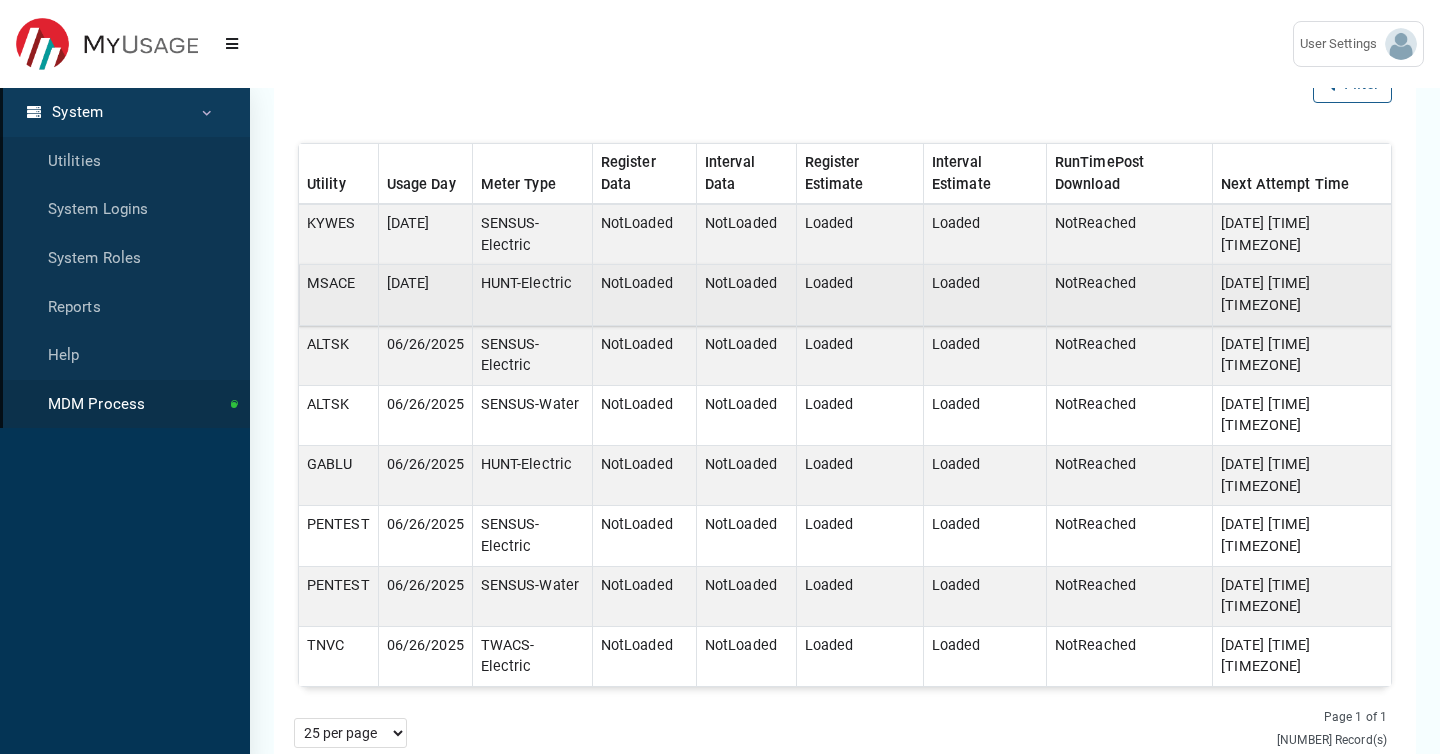 click on "HUNT-Electric" at bounding box center [532, 234] 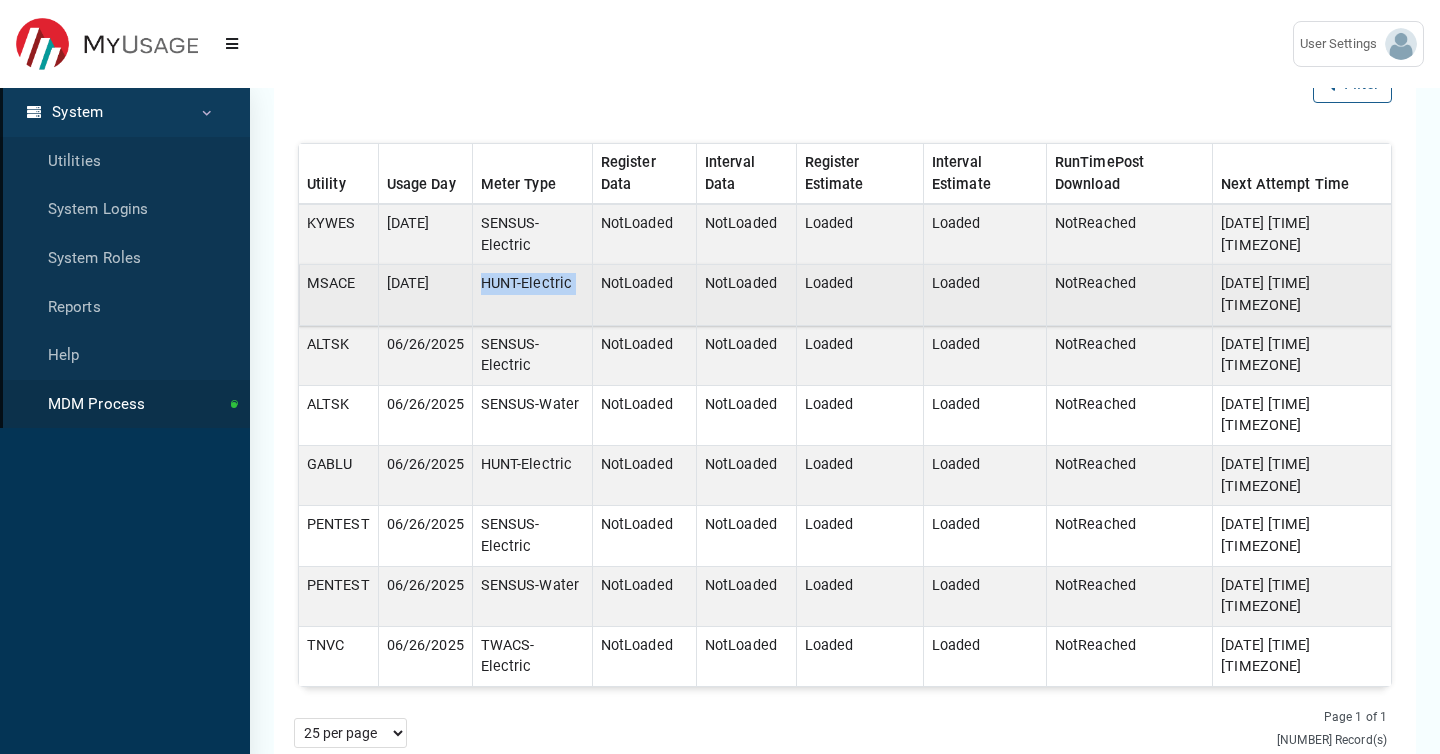 click on "NotLoaded" at bounding box center [644, 234] 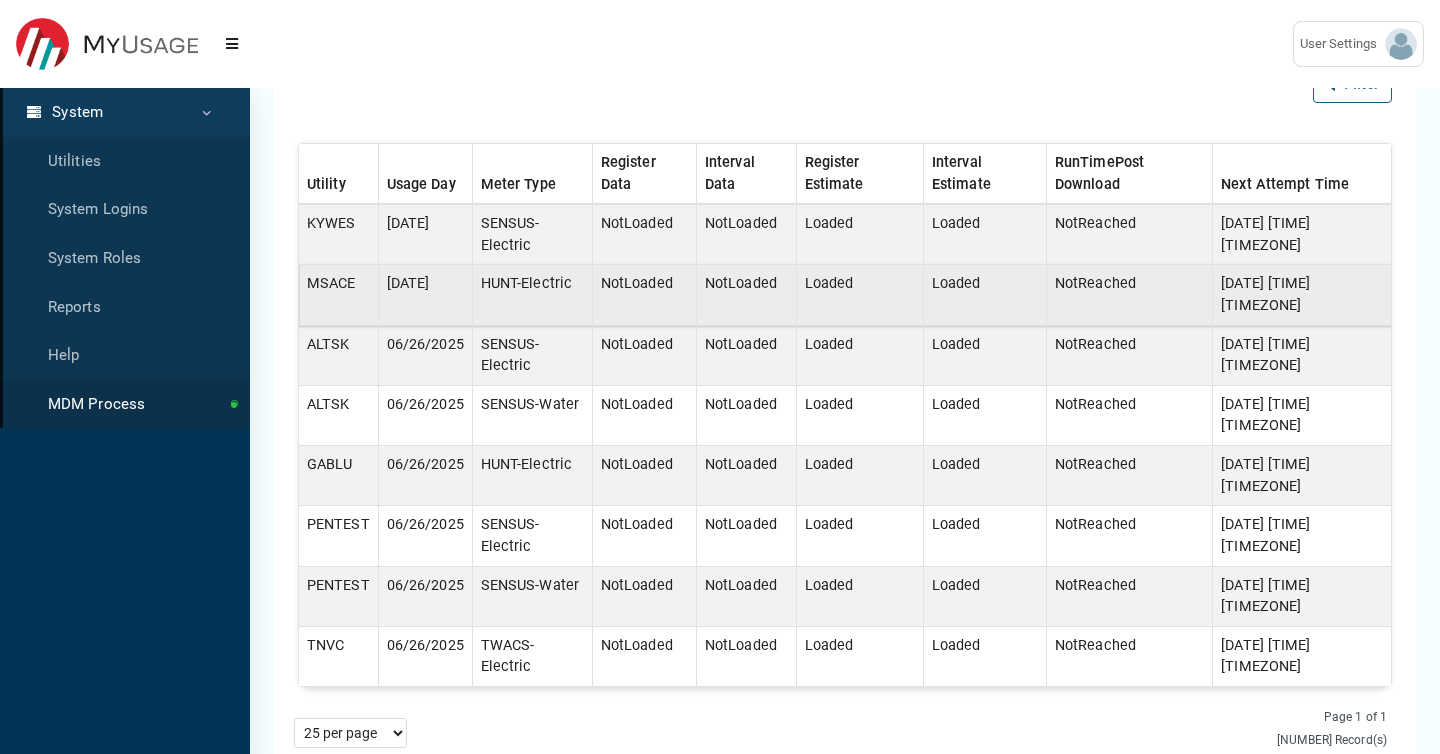 click on "NotLoaded" at bounding box center (644, 234) 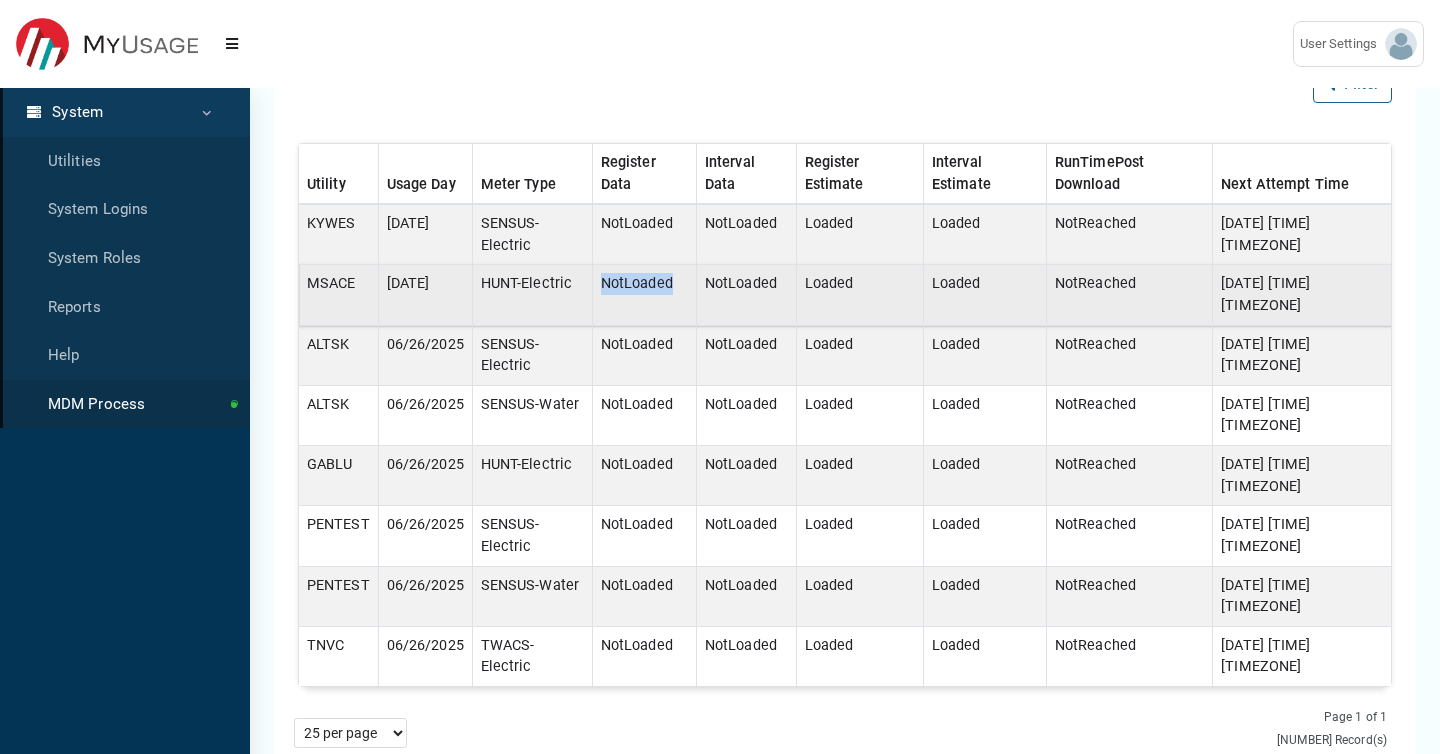 click on "NotLoaded" at bounding box center (644, 234) 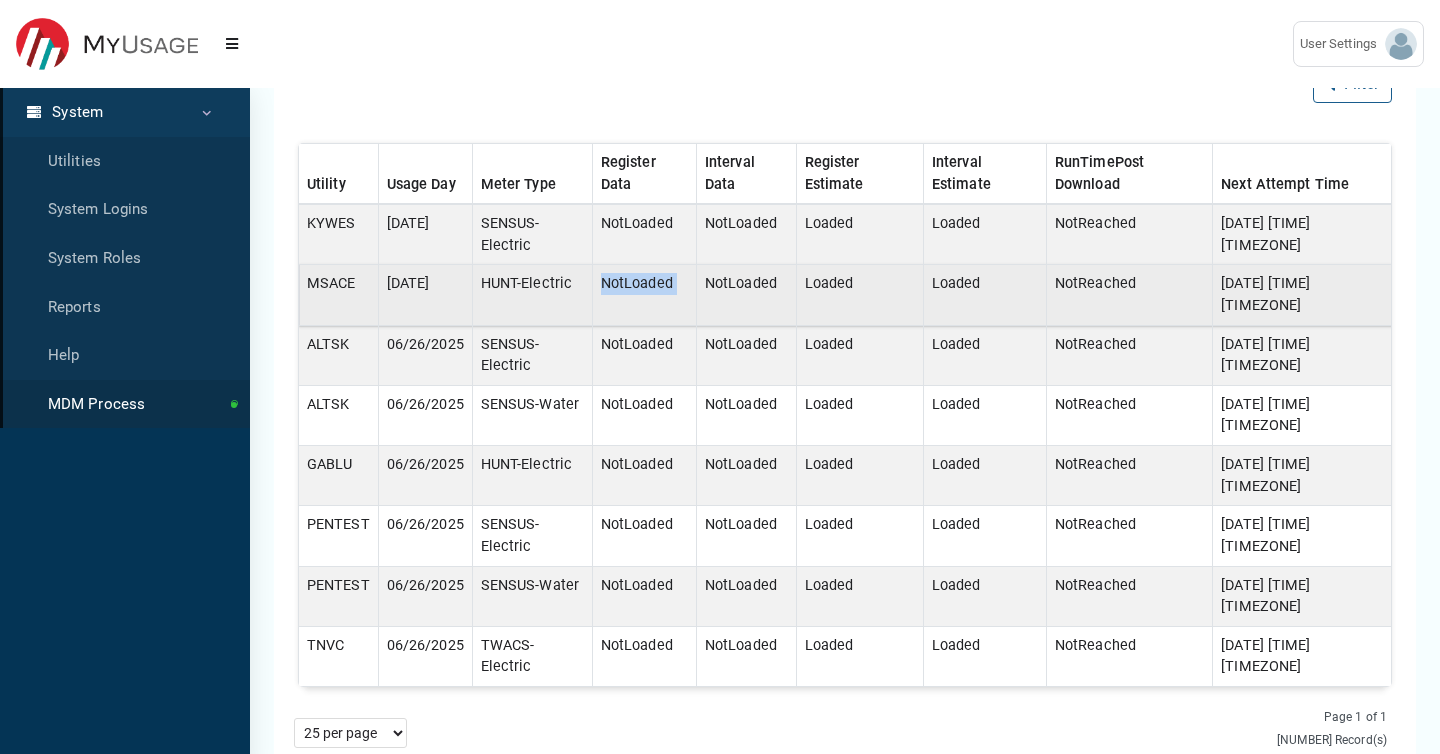 click on "NotLoaded" at bounding box center [746, 234] 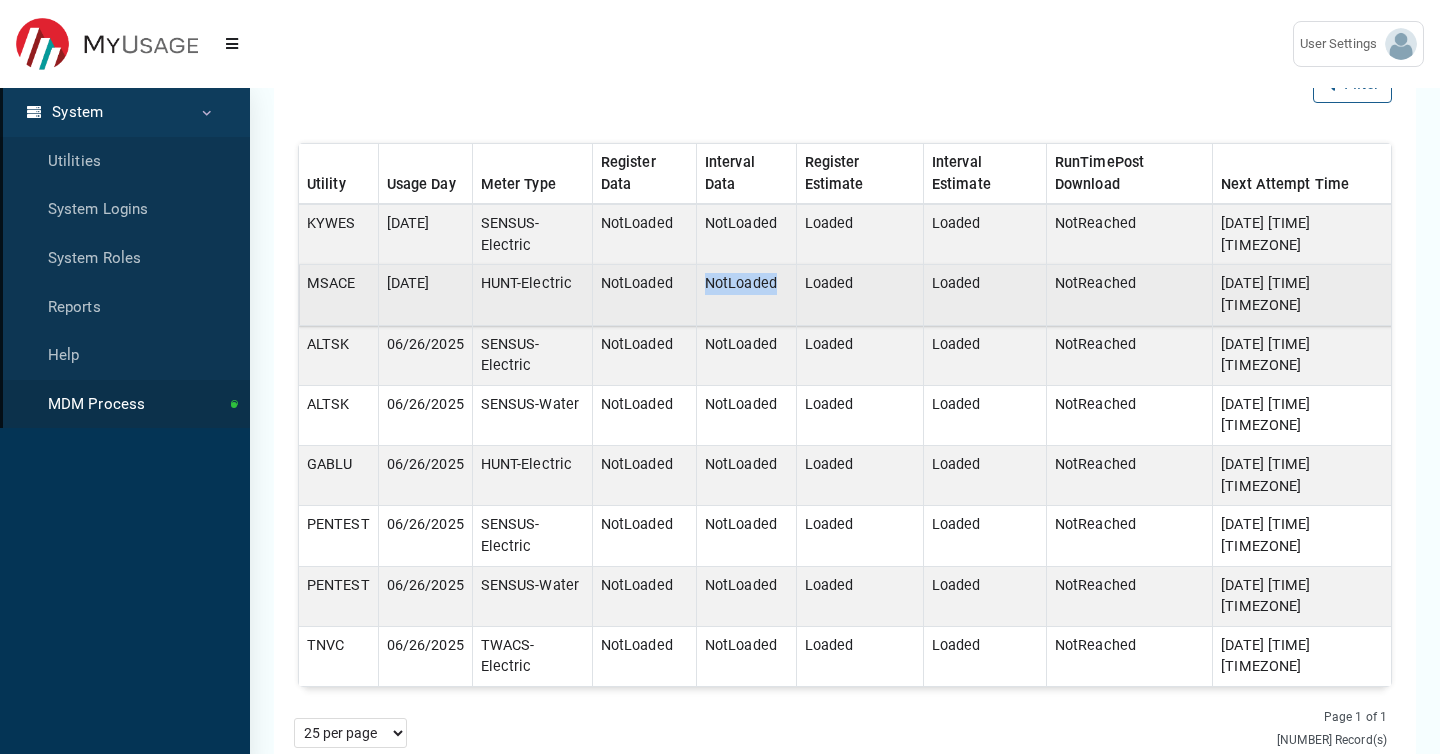 click on "NotLoaded" at bounding box center (746, 234) 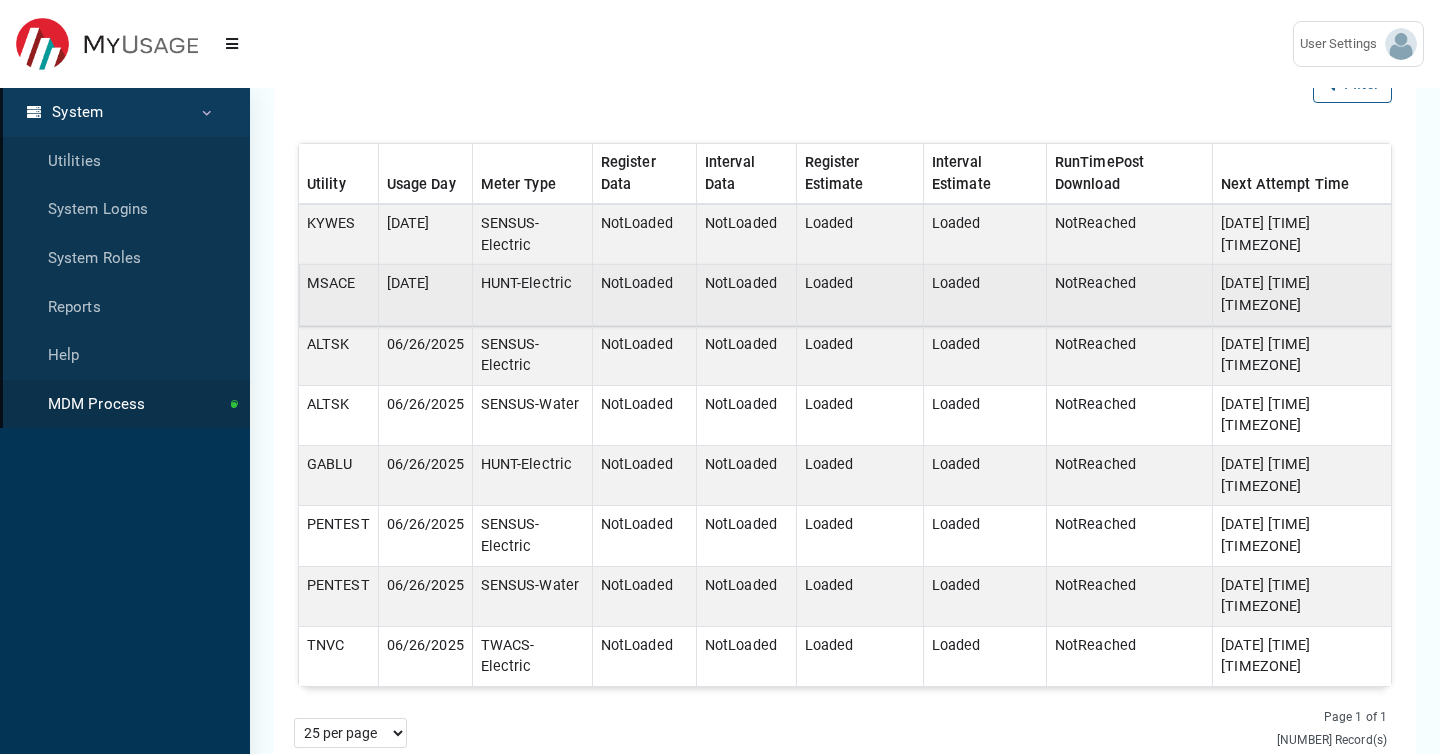 click on "Loaded" at bounding box center [859, 234] 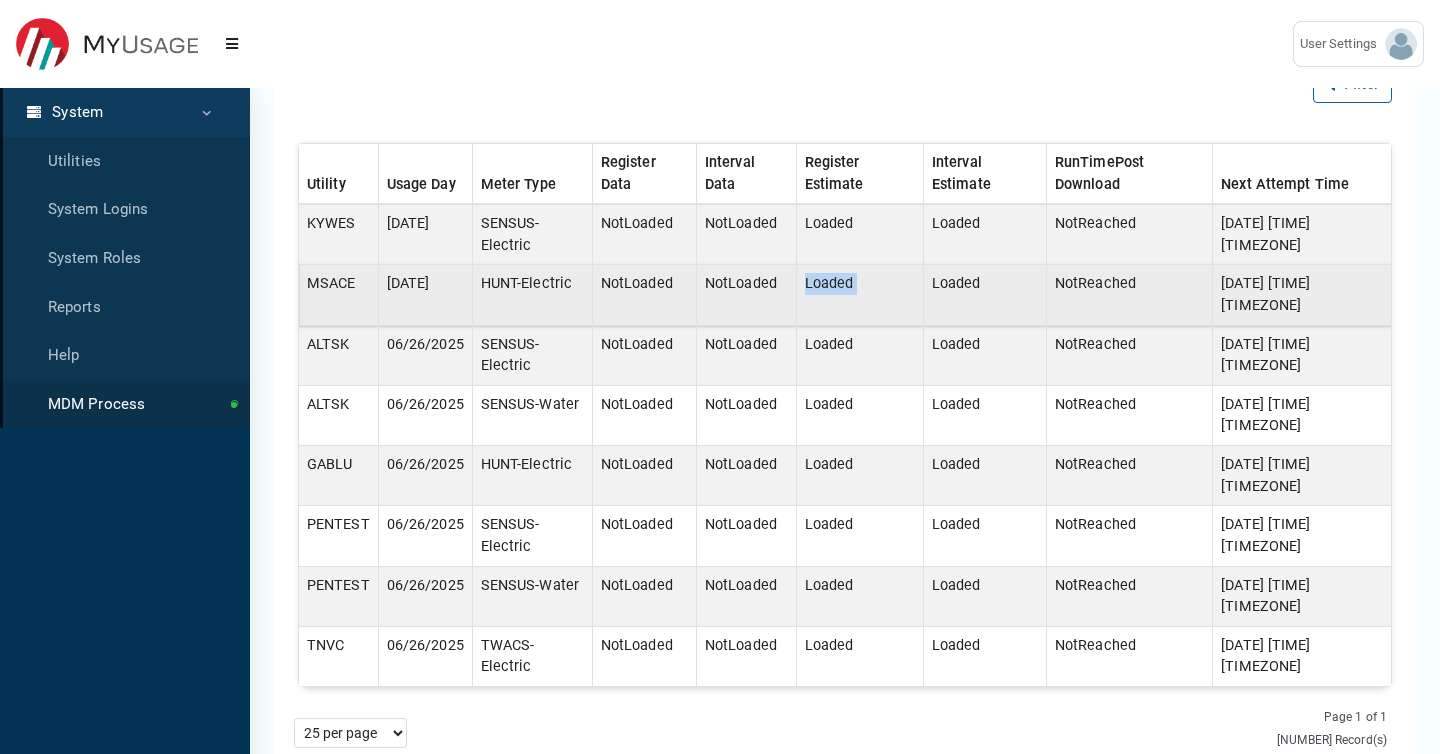 click on "Loaded" at bounding box center [985, 234] 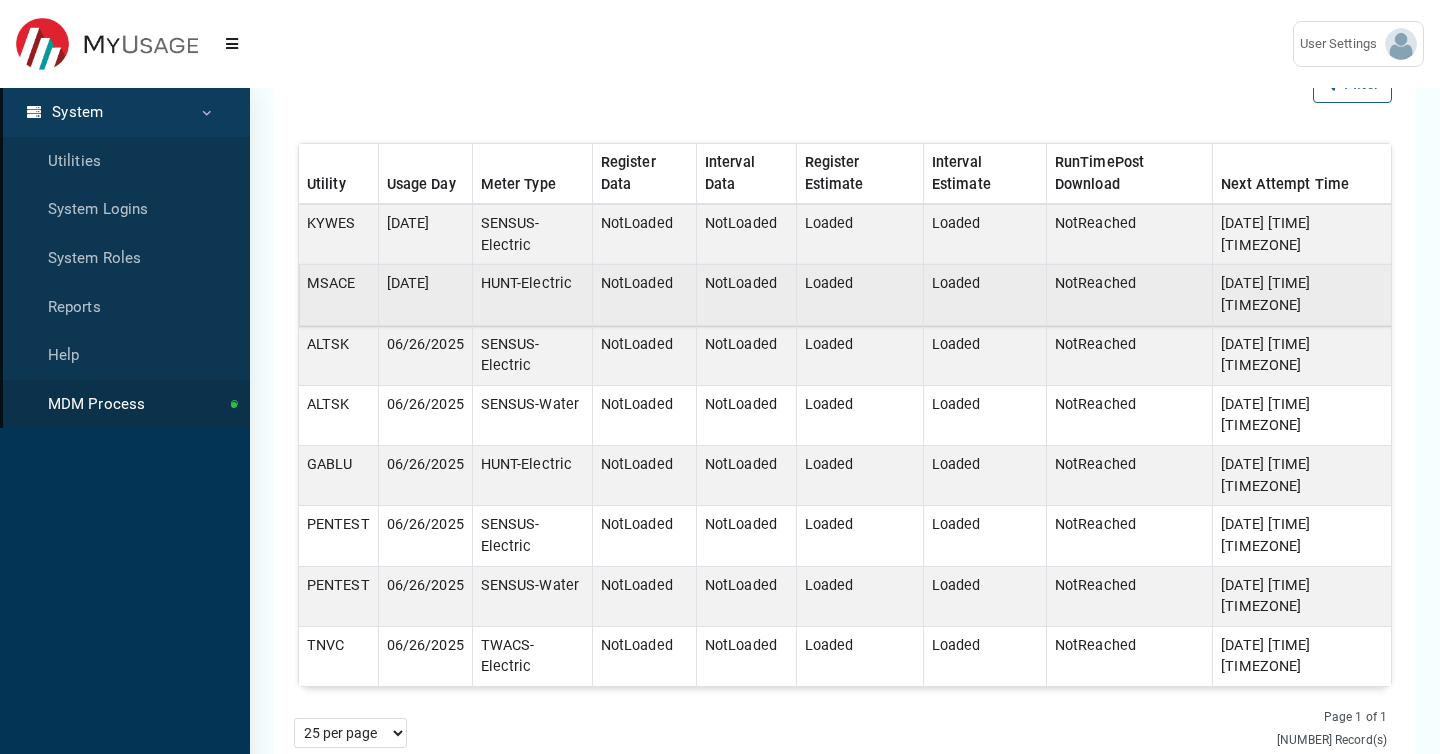 click on "Loaded" at bounding box center (985, 234) 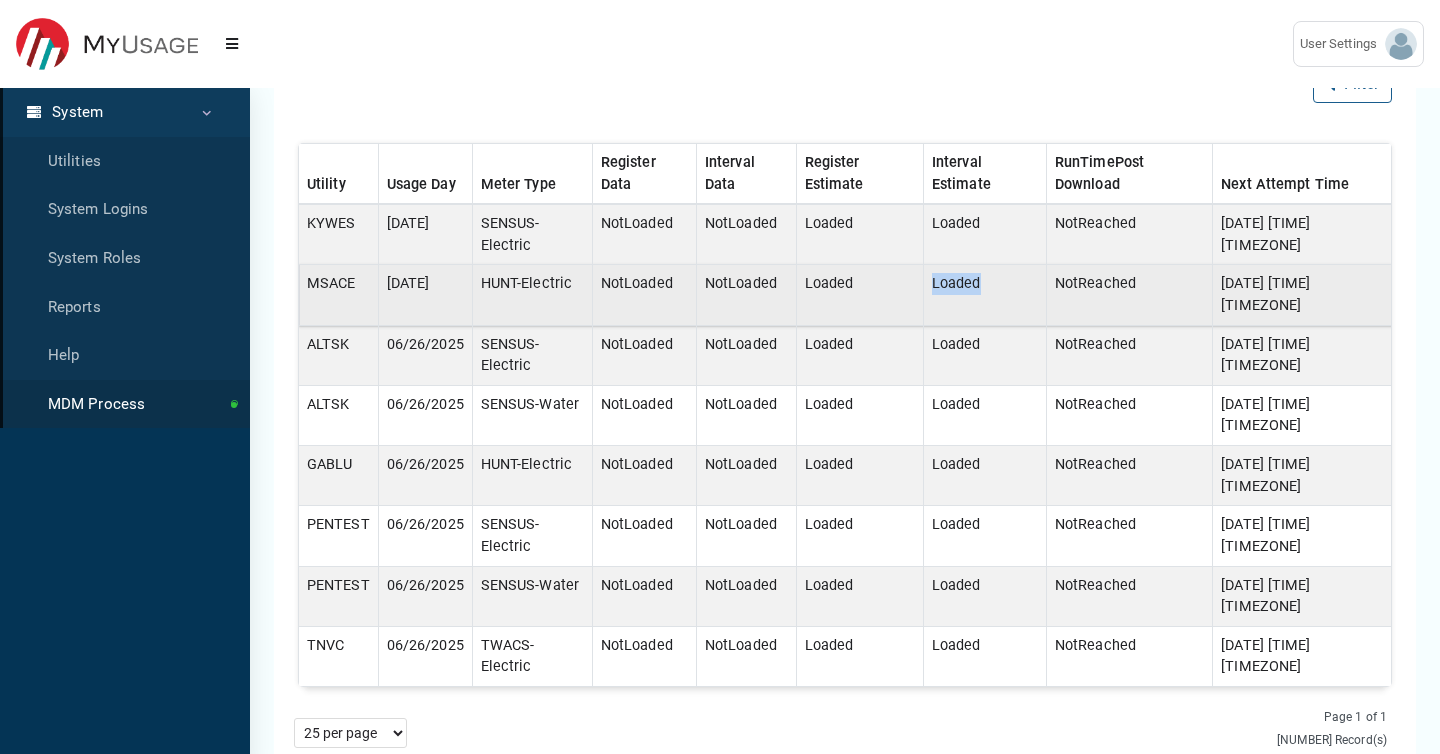 click on "Loaded" at bounding box center (985, 234) 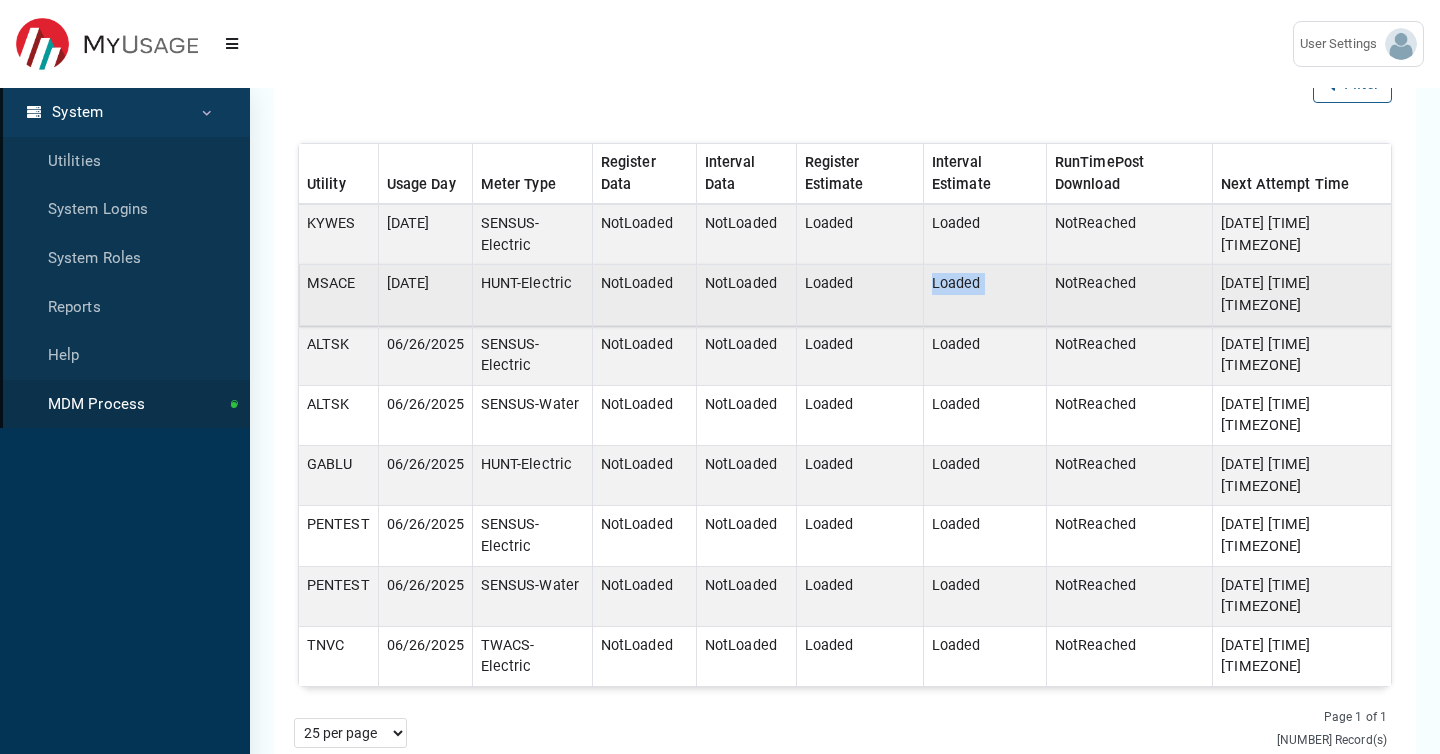 click on "NotReached" at bounding box center (1129, 234) 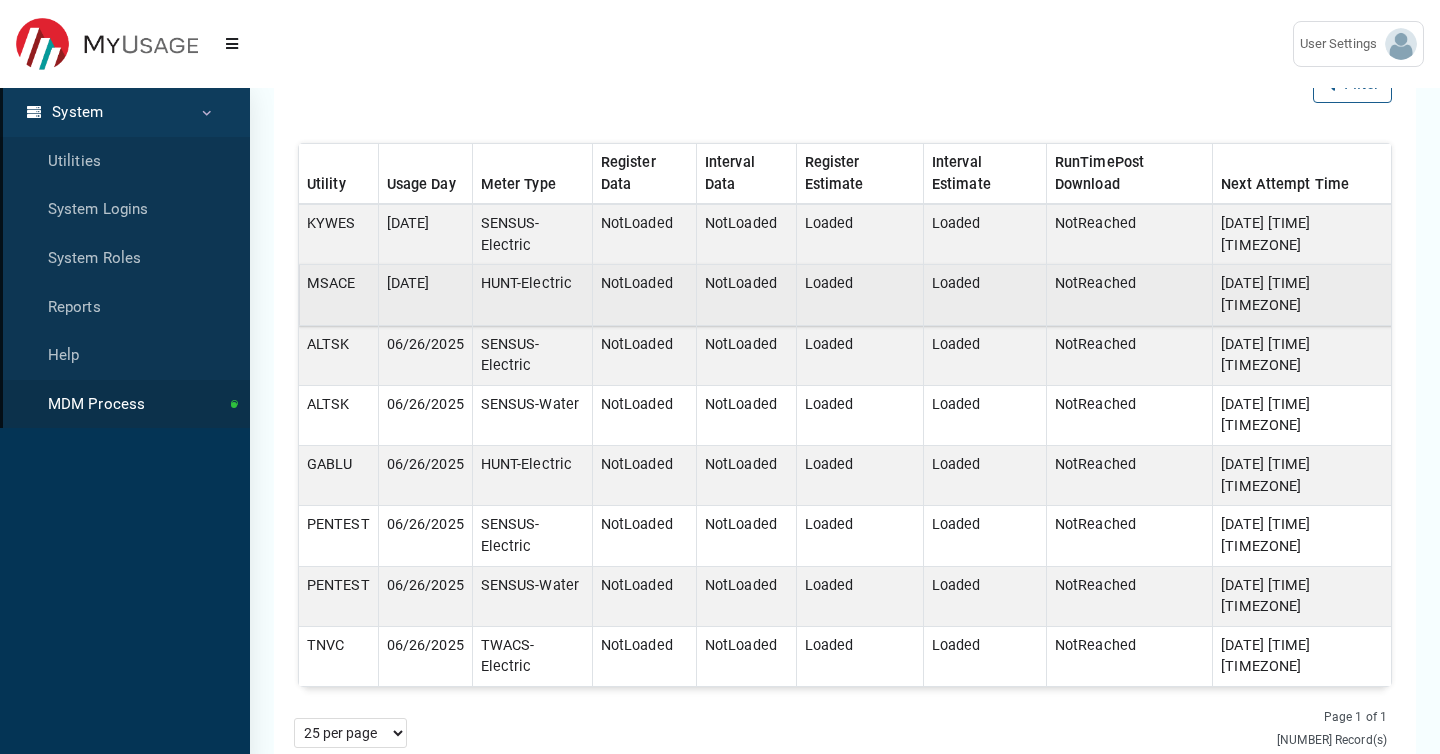 click on "NotReached" at bounding box center [1129, 234] 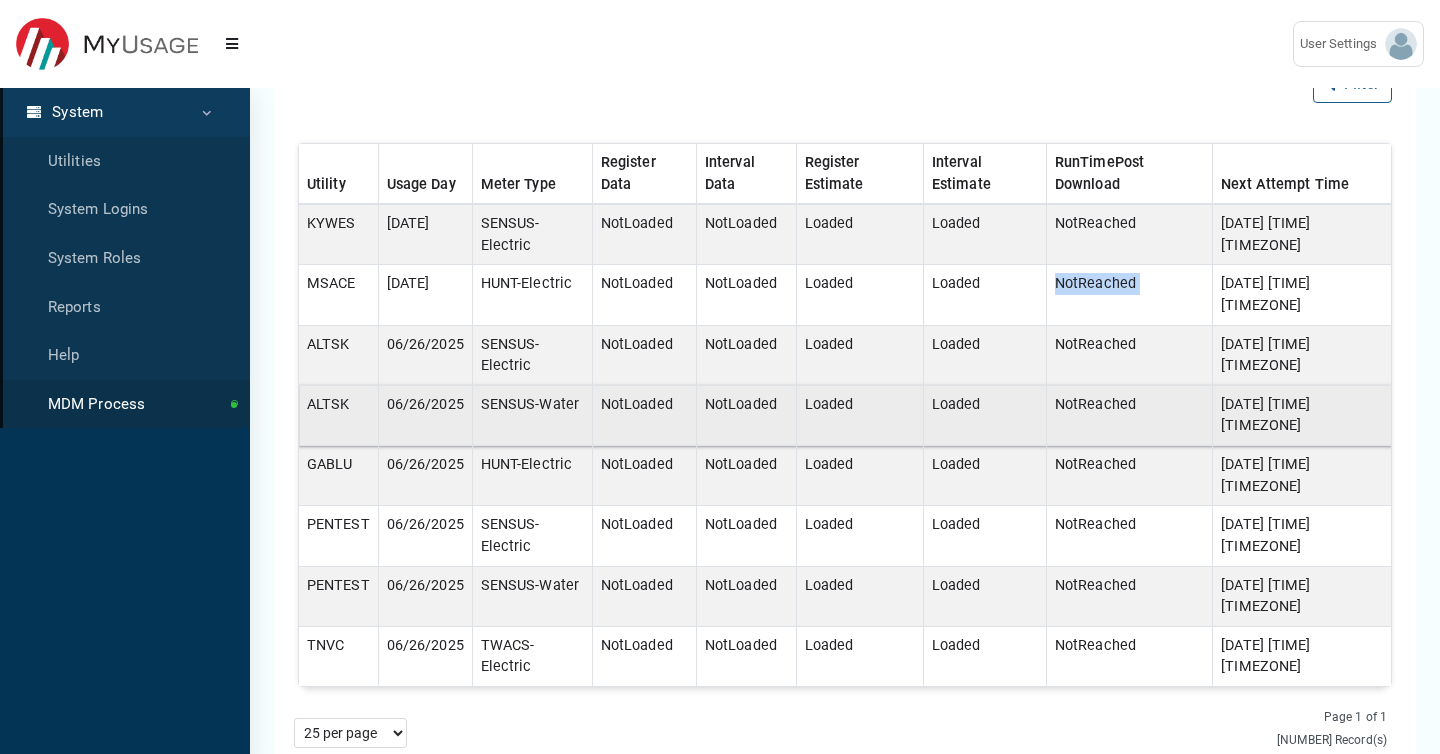 click on "NotReached" at bounding box center [1129, 234] 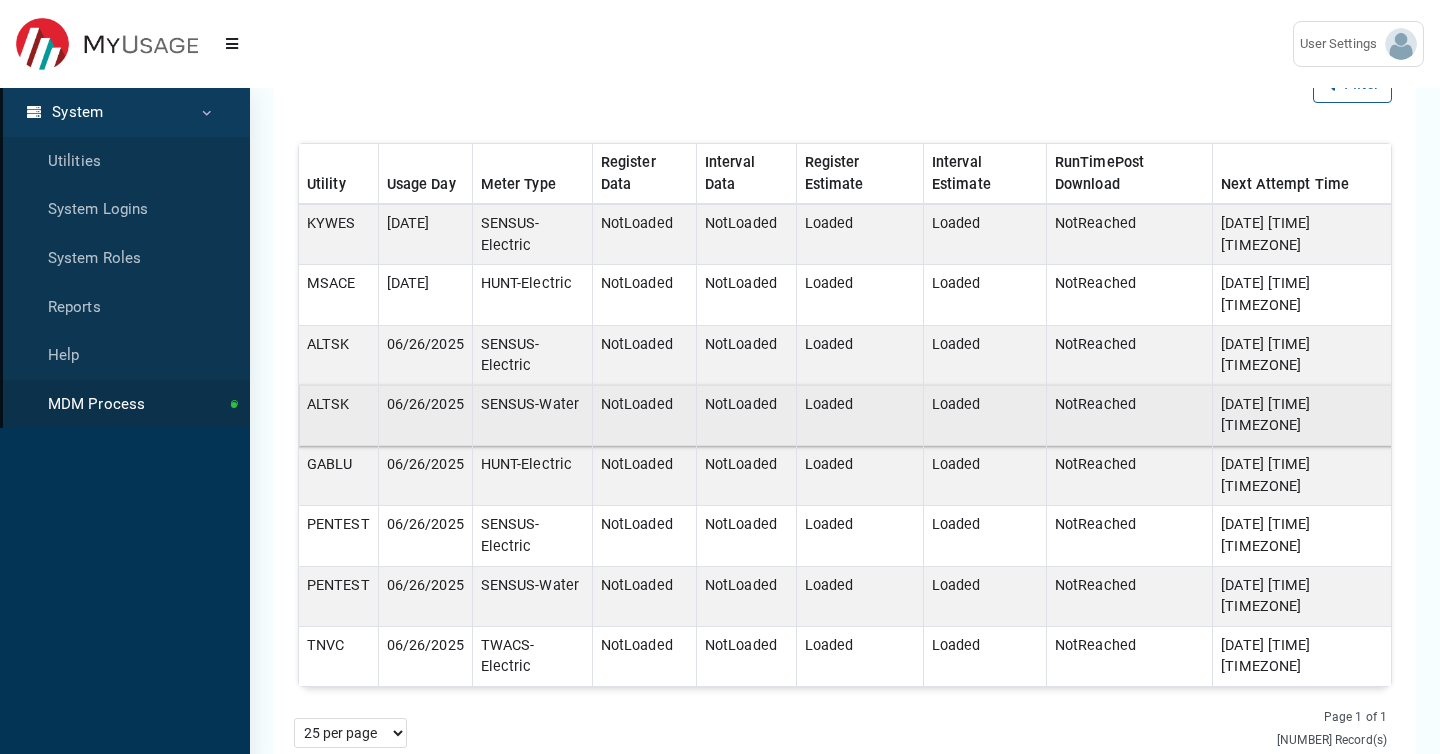 click on "NotReached" at bounding box center [1129, 234] 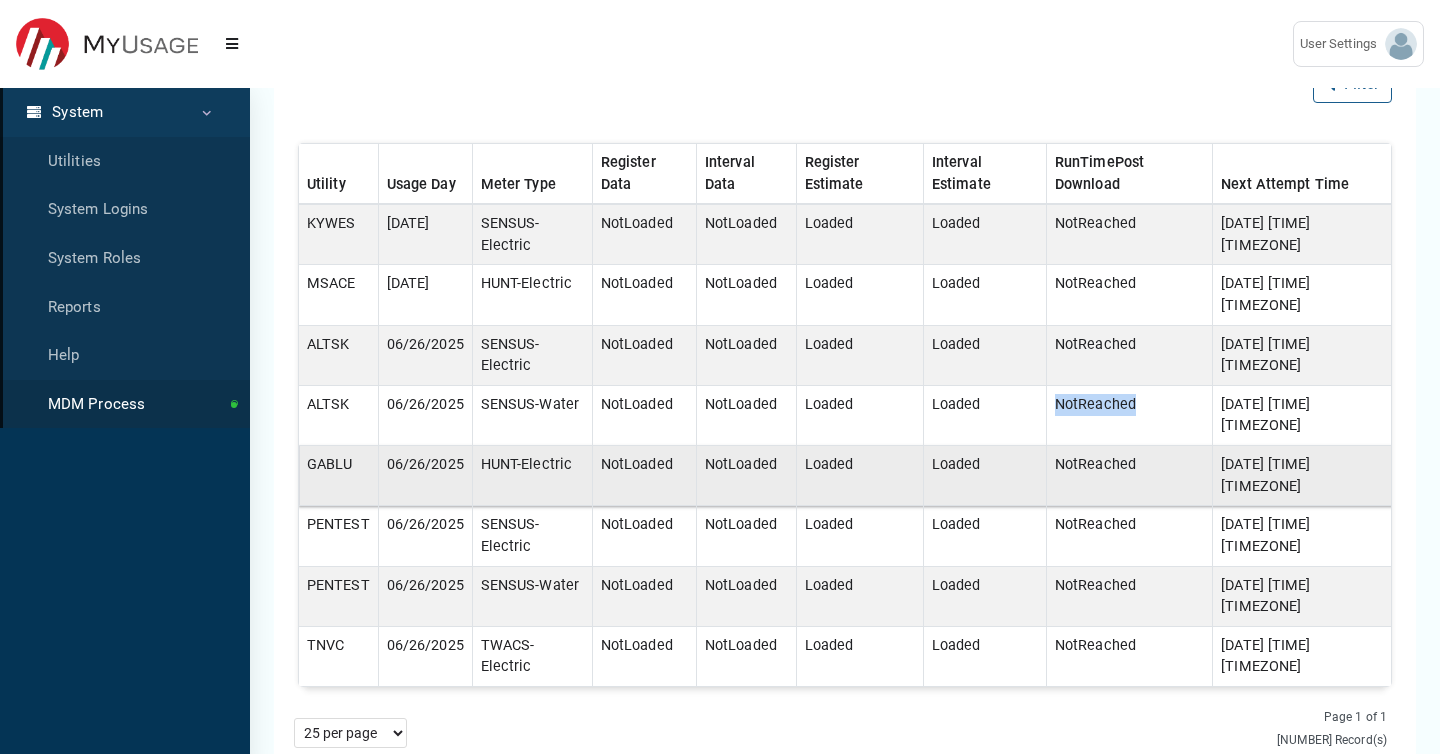 click on "NotReached" at bounding box center [1129, 234] 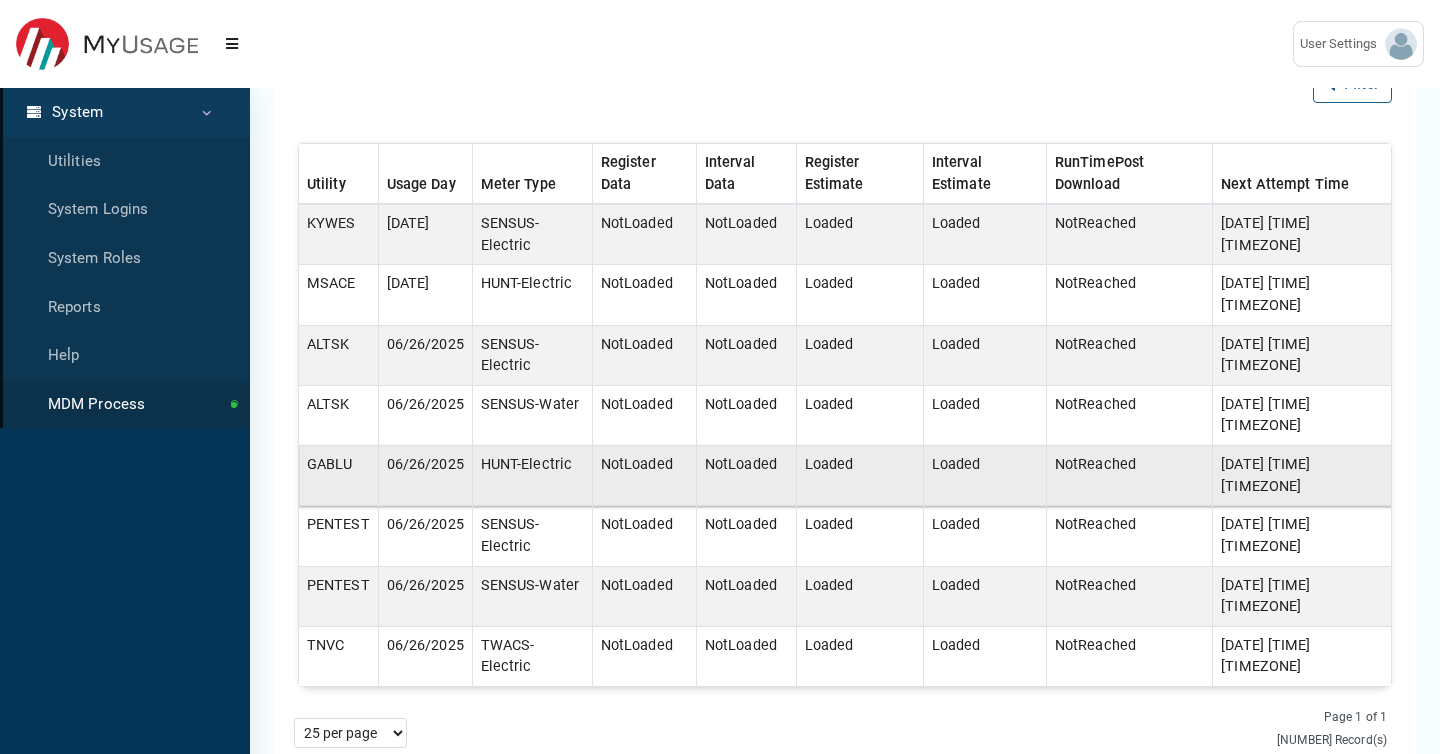 click on "NotReached" at bounding box center (1129, 234) 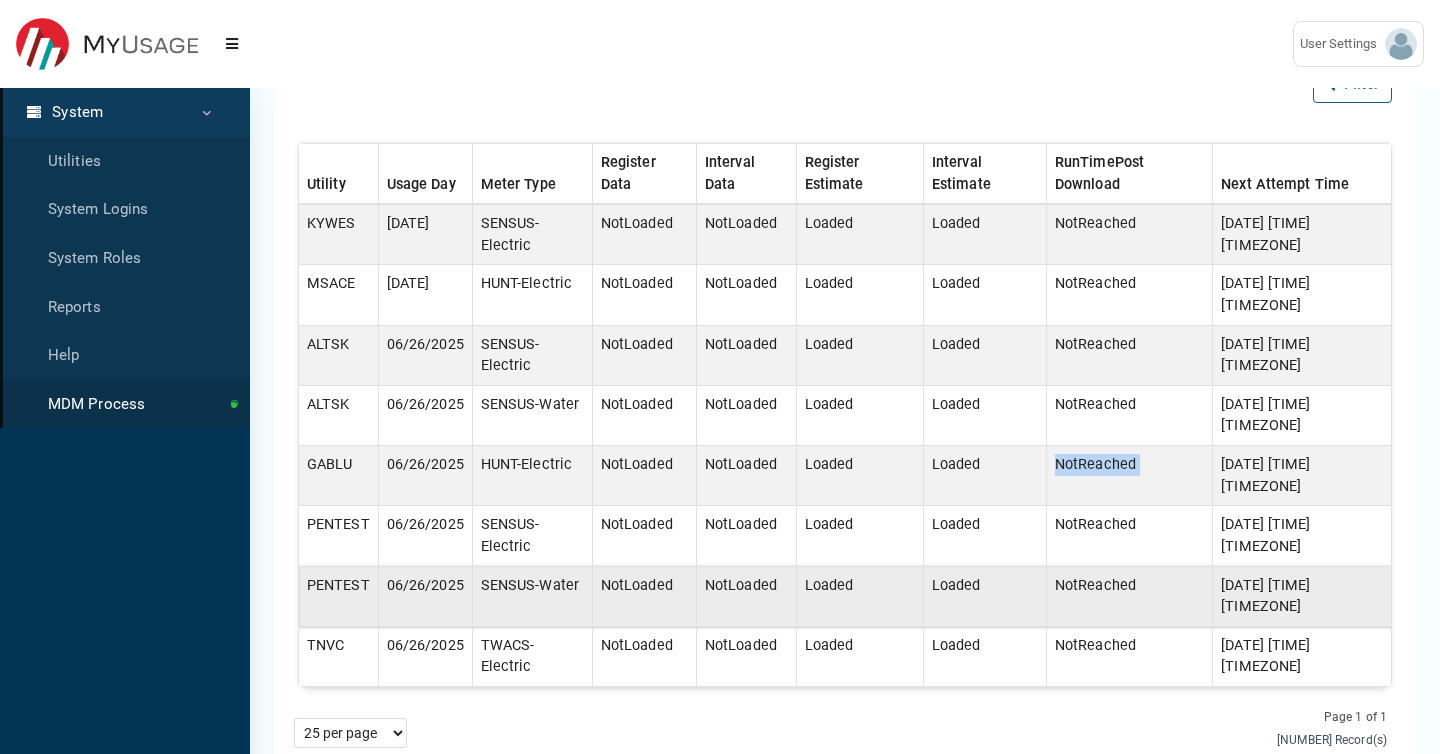 click on "NotReached" at bounding box center (1129, 234) 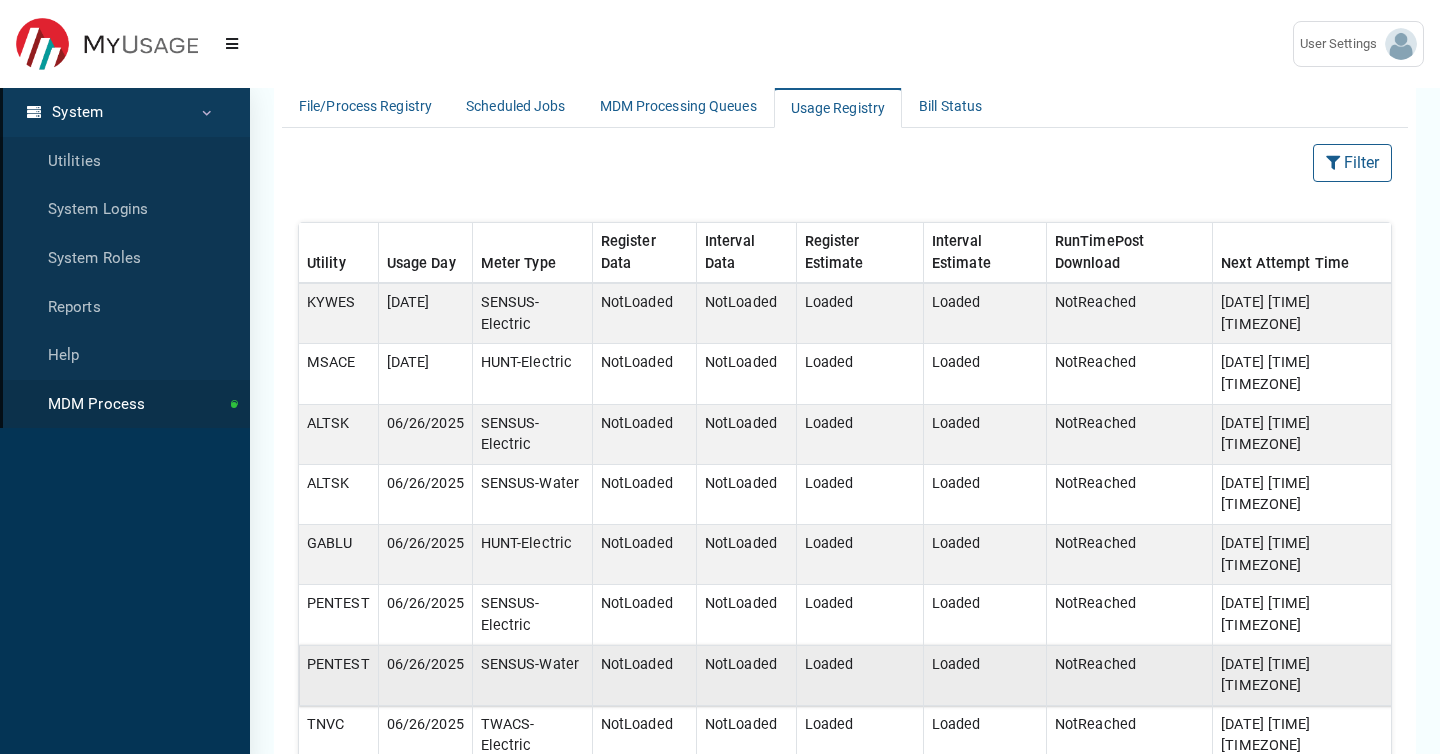 scroll, scrollTop: 115, scrollLeft: 0, axis: vertical 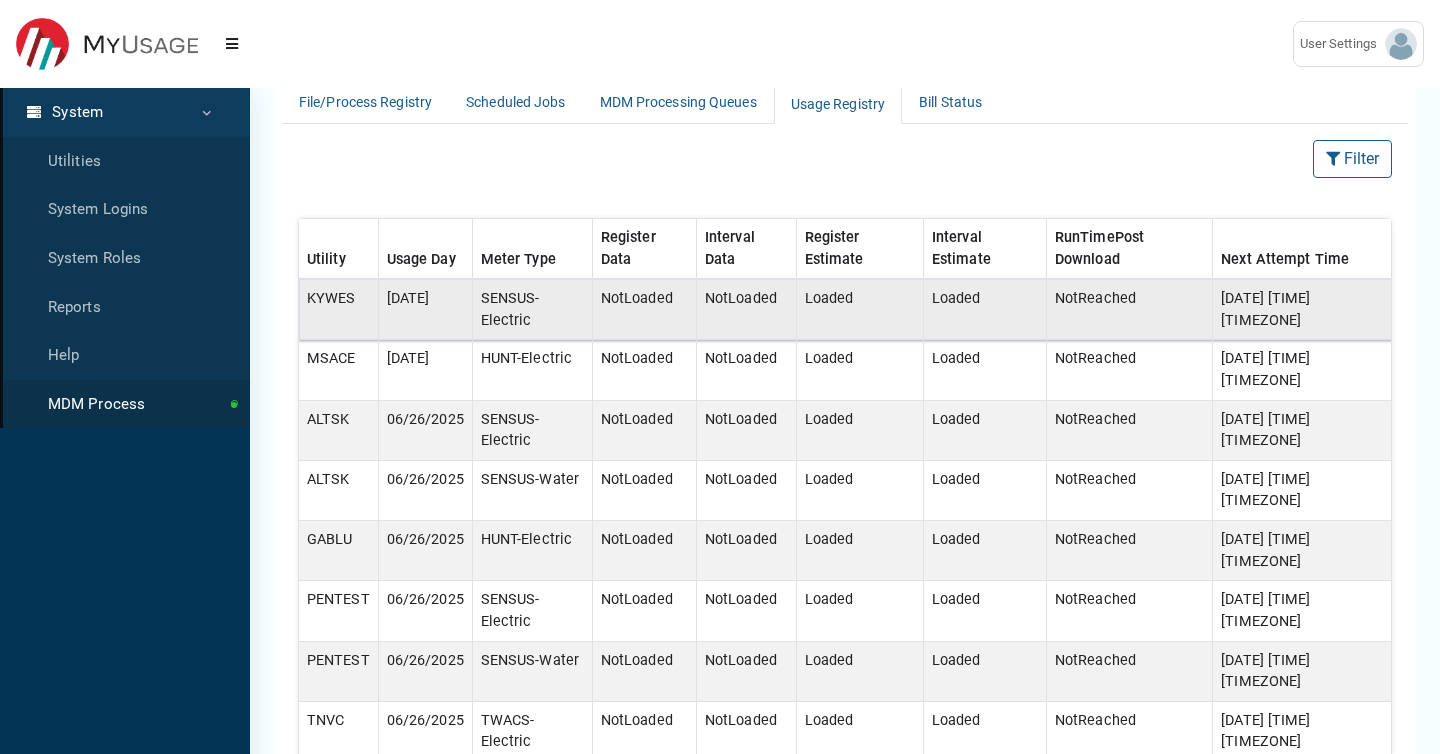 click on "NotLoaded" at bounding box center [746, 309] 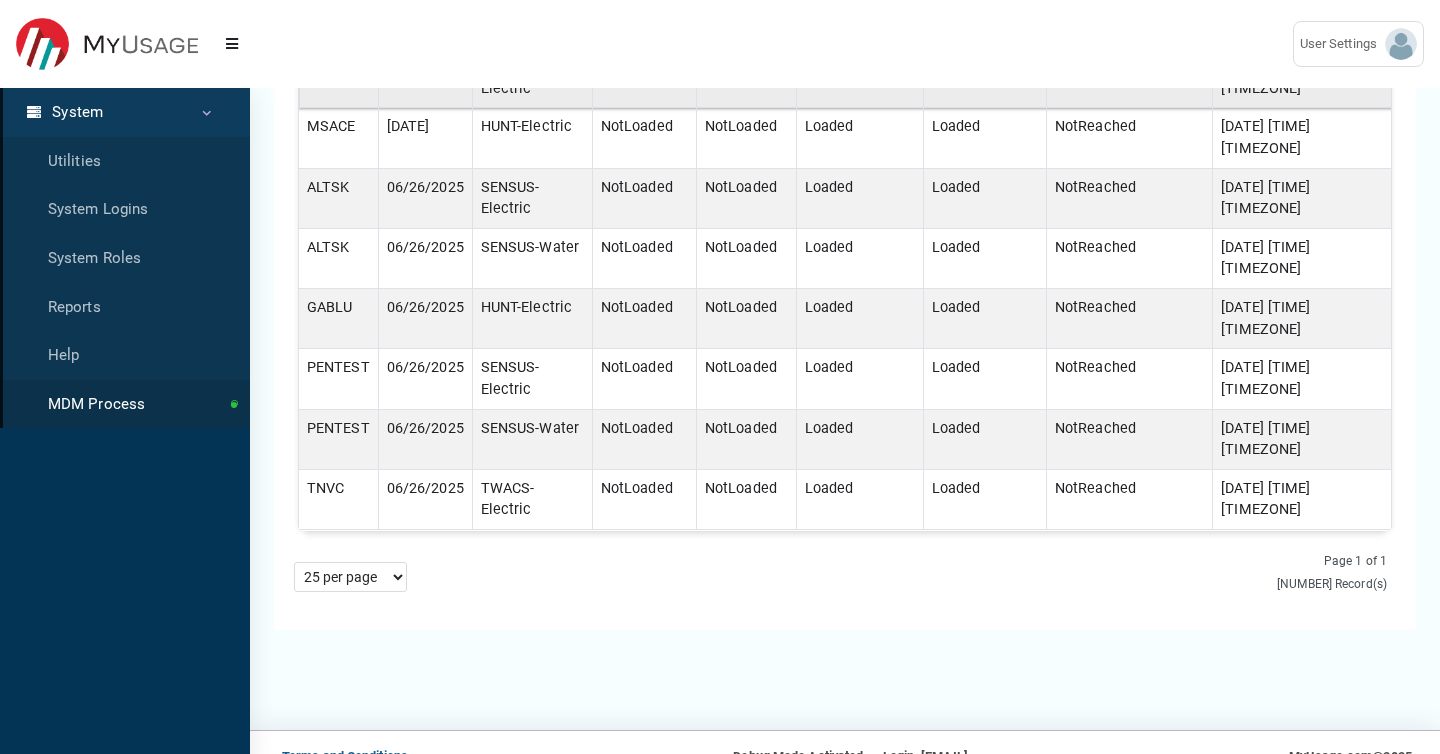 scroll, scrollTop: 401, scrollLeft: 0, axis: vertical 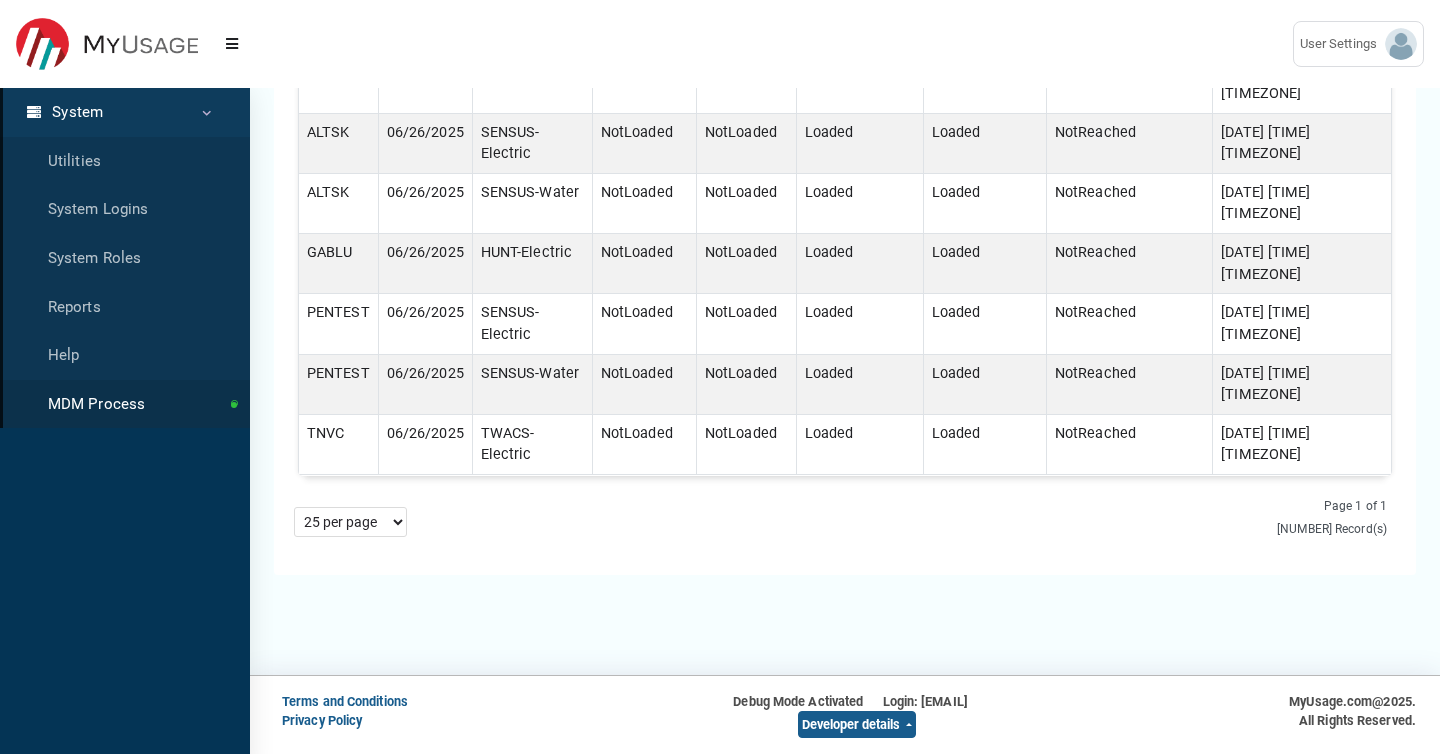 click on "Terms and Conditions
Privacy Policy
Debug Mode Activated
Login:
[EMAIL]
Developer details
PAMS version:
[VERSION]
UTM:
[HOSTNAME]
Hostname:
[HOSTNAME]
Request Time:" at bounding box center [720, 678] 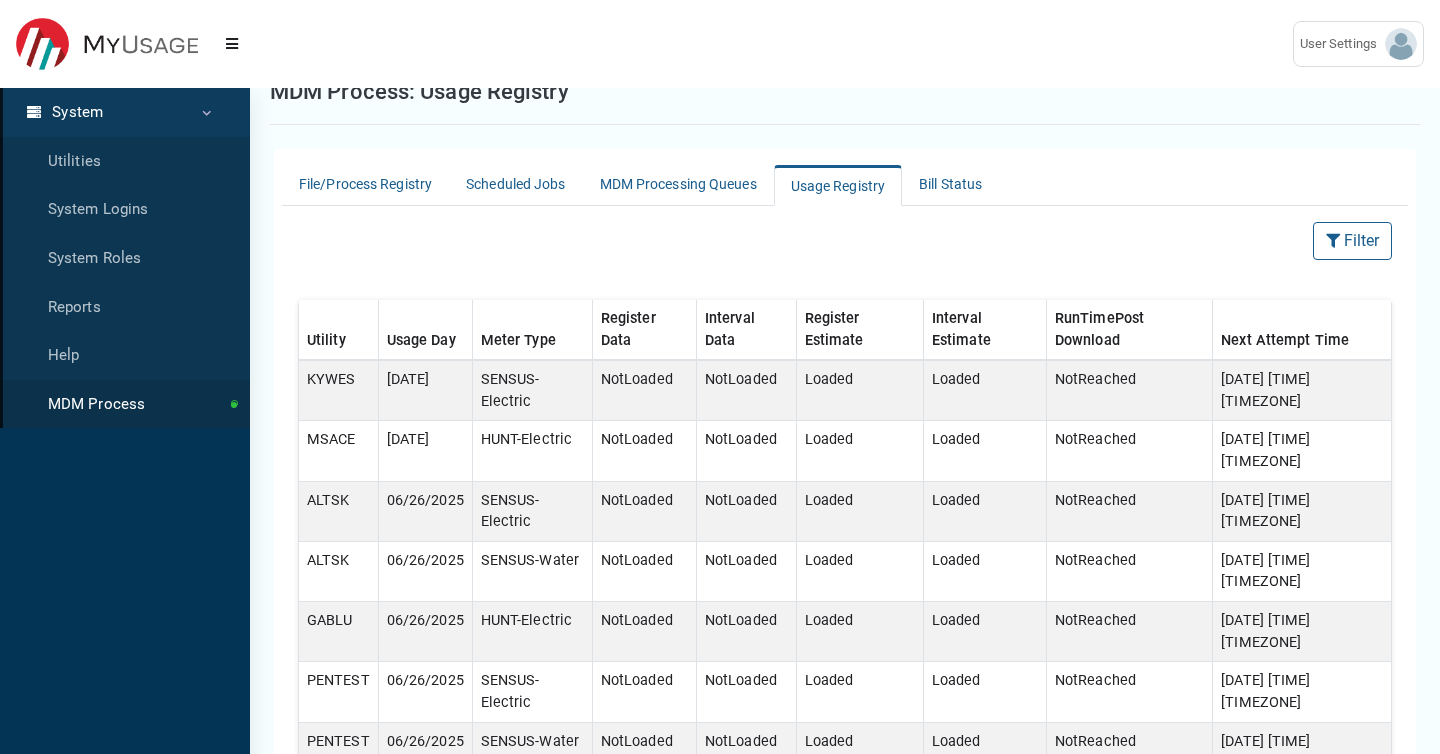 scroll, scrollTop: 0, scrollLeft: 0, axis: both 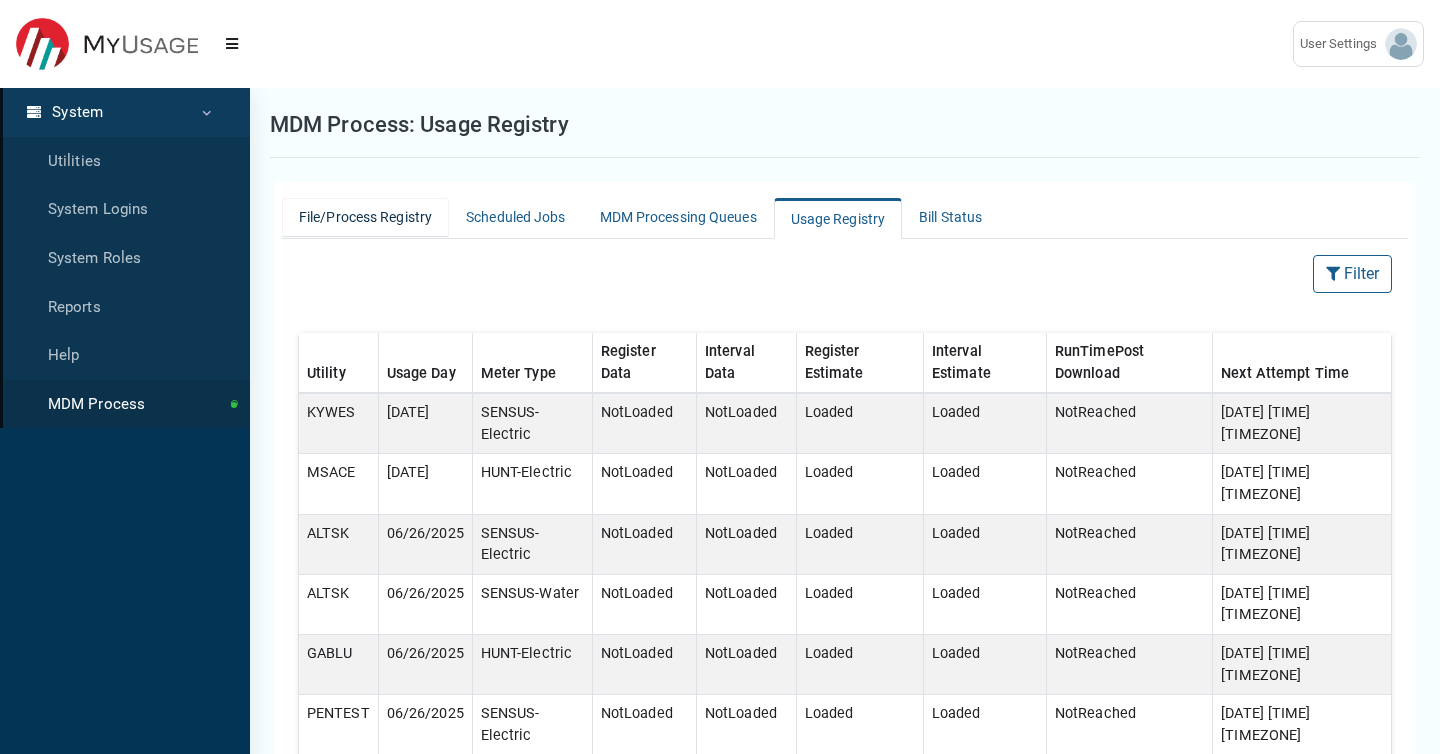 click on "File/Process Registry" at bounding box center [365, 217] 